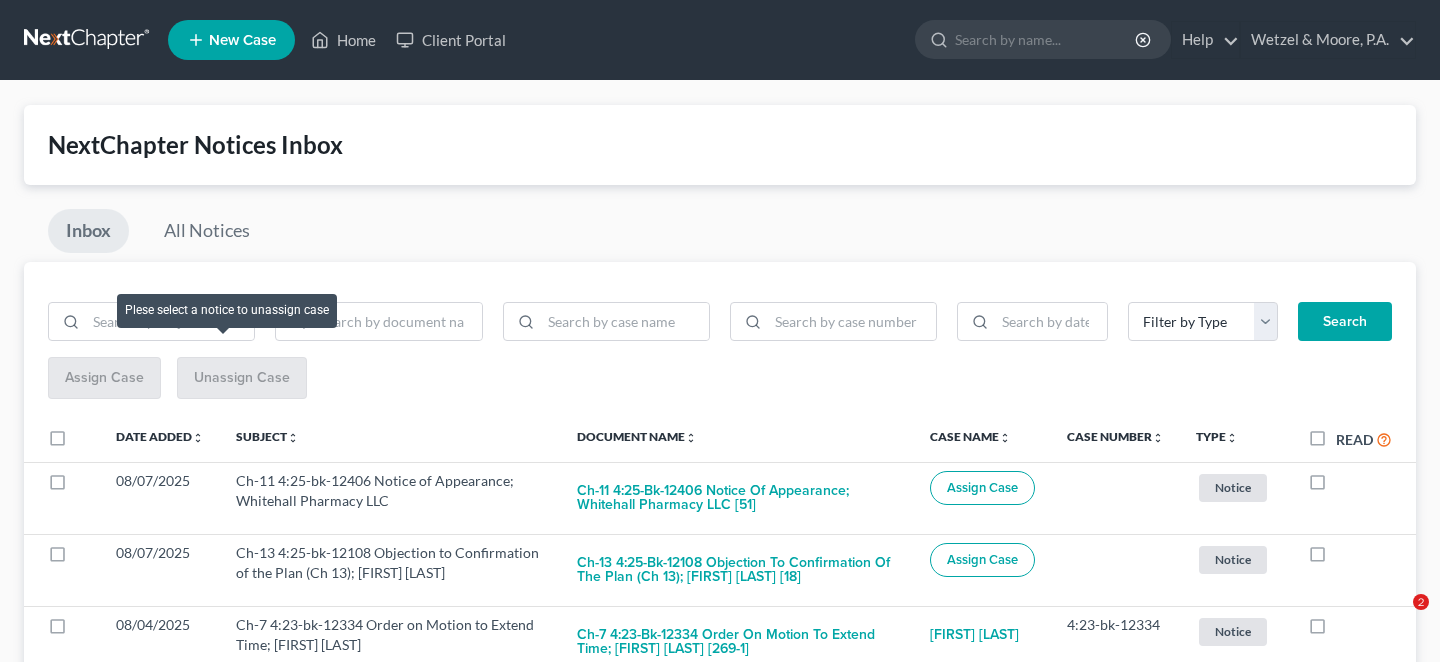 scroll, scrollTop: 233, scrollLeft: 0, axis: vertical 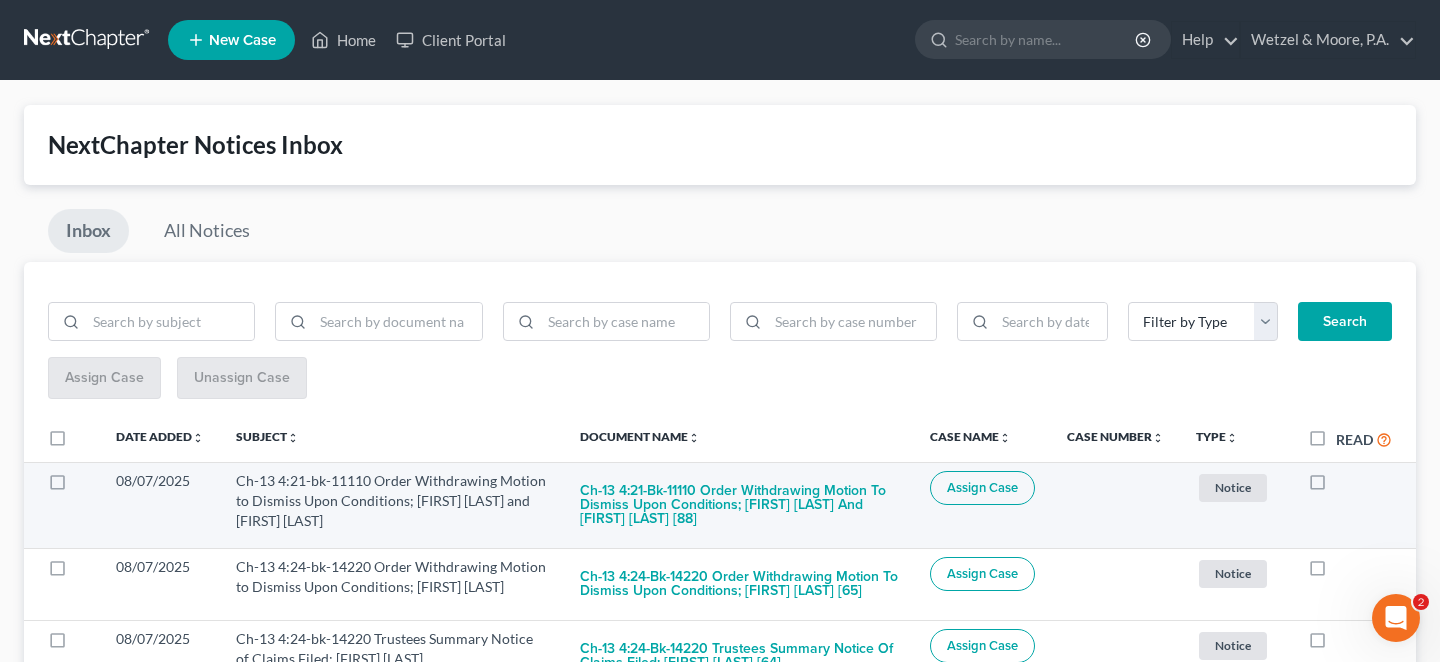 click at bounding box center (1336, 486) 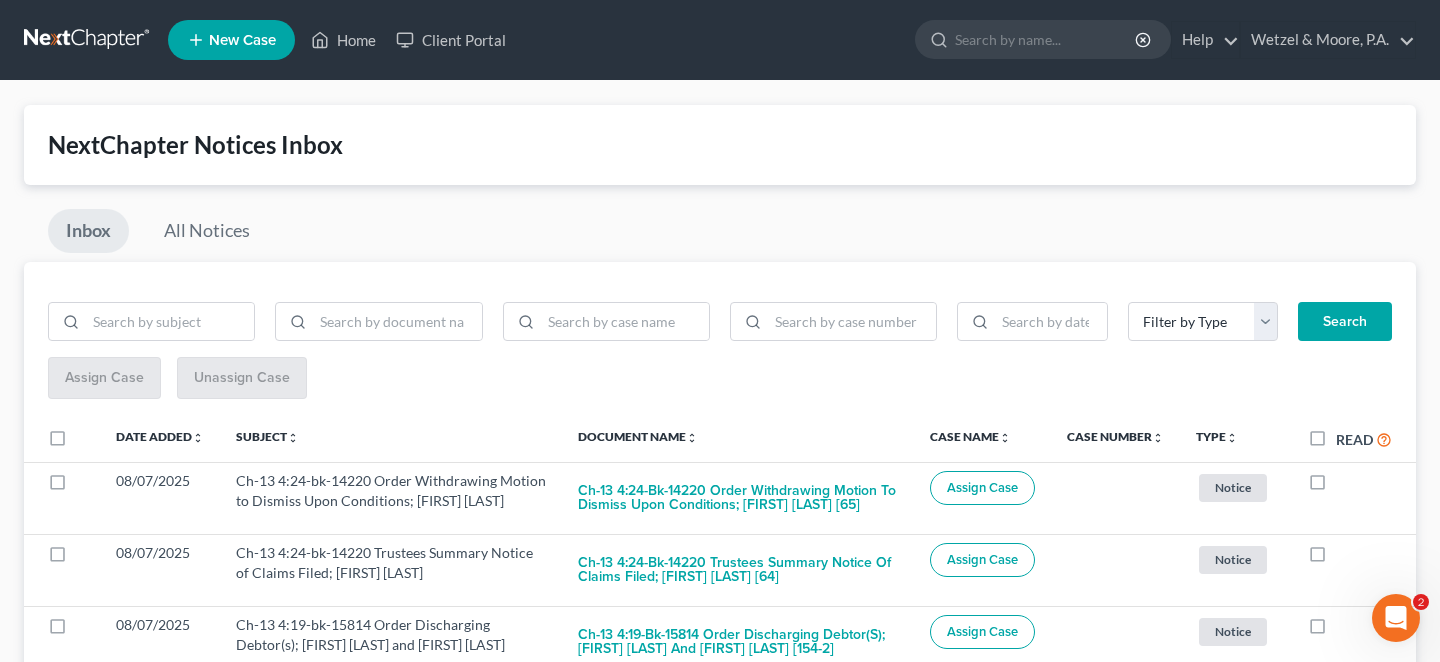 click at bounding box center (1336, 486) 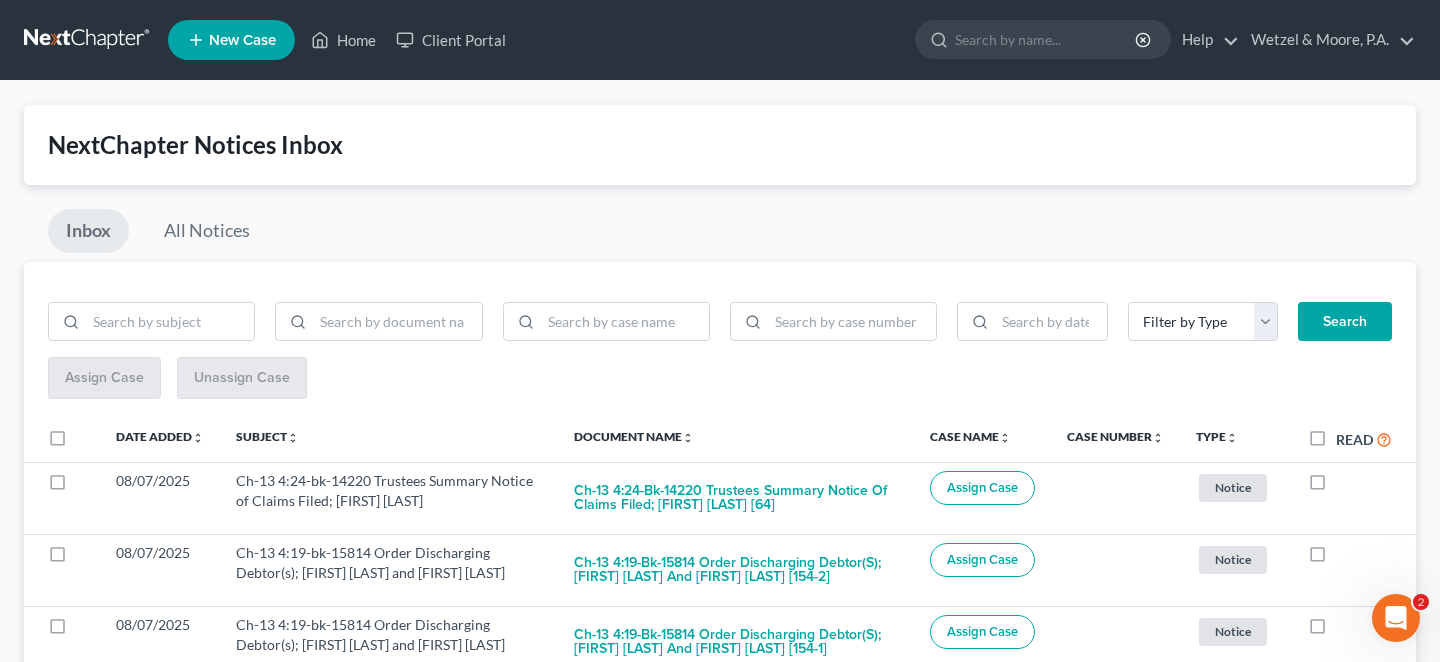 click at bounding box center [1336, 486] 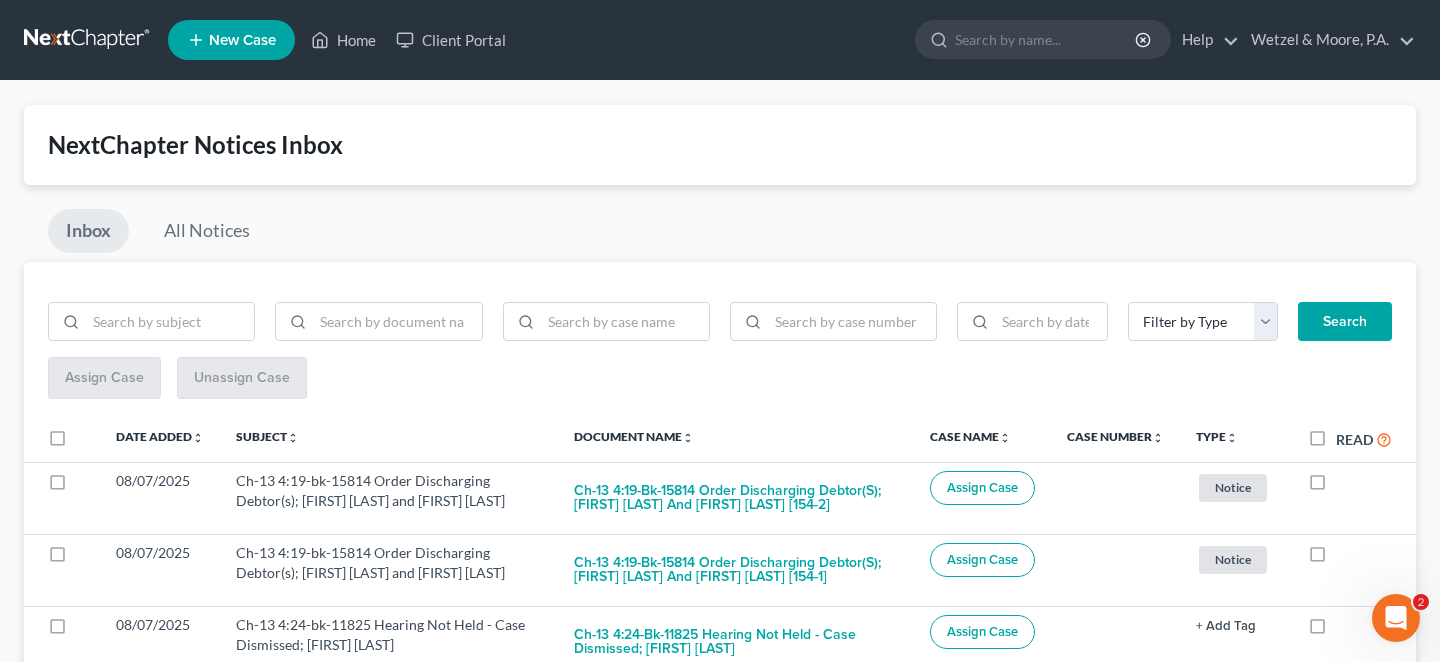 click at bounding box center (1336, 486) 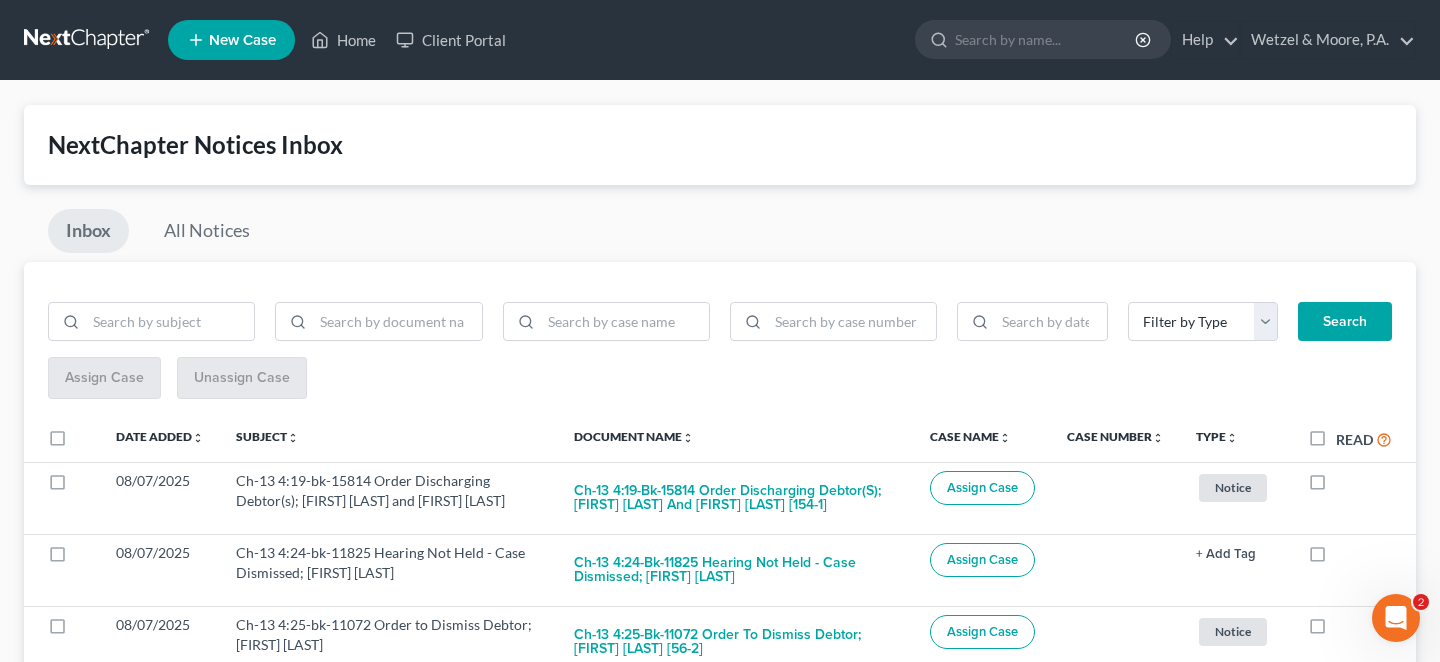 click at bounding box center [1336, 486] 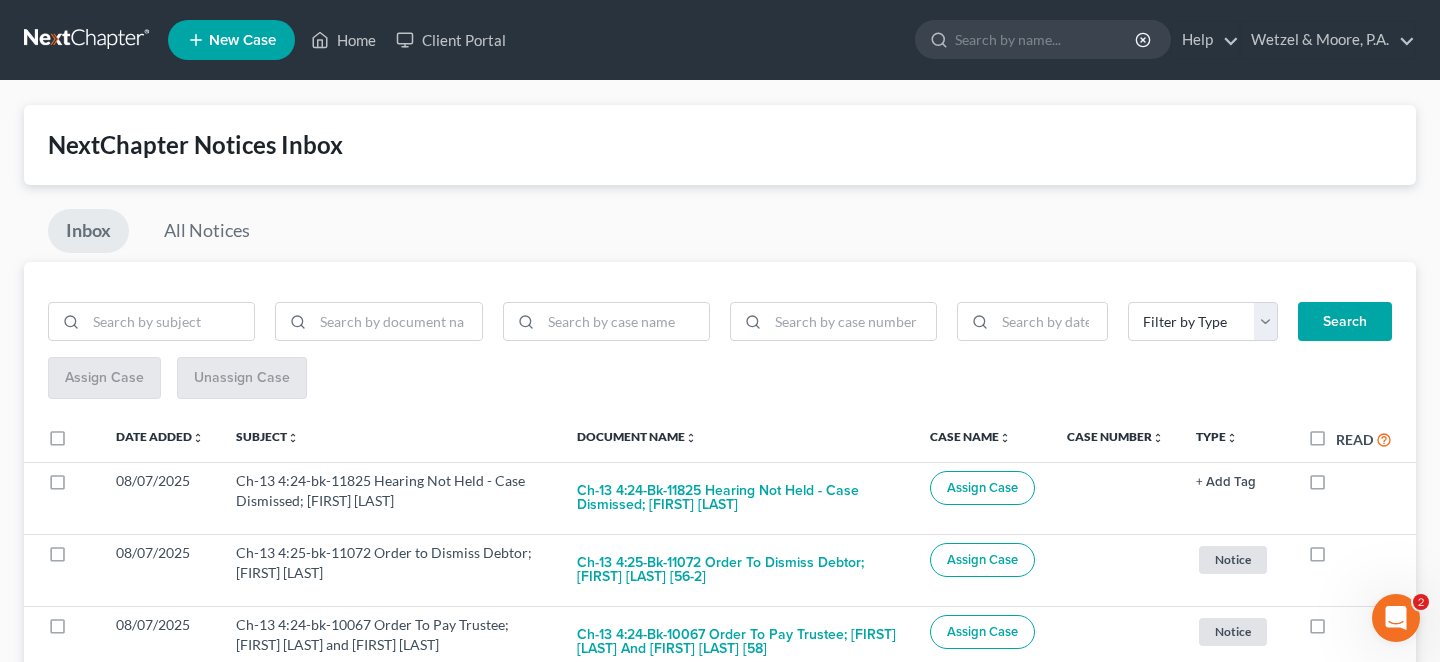 click at bounding box center [1336, 486] 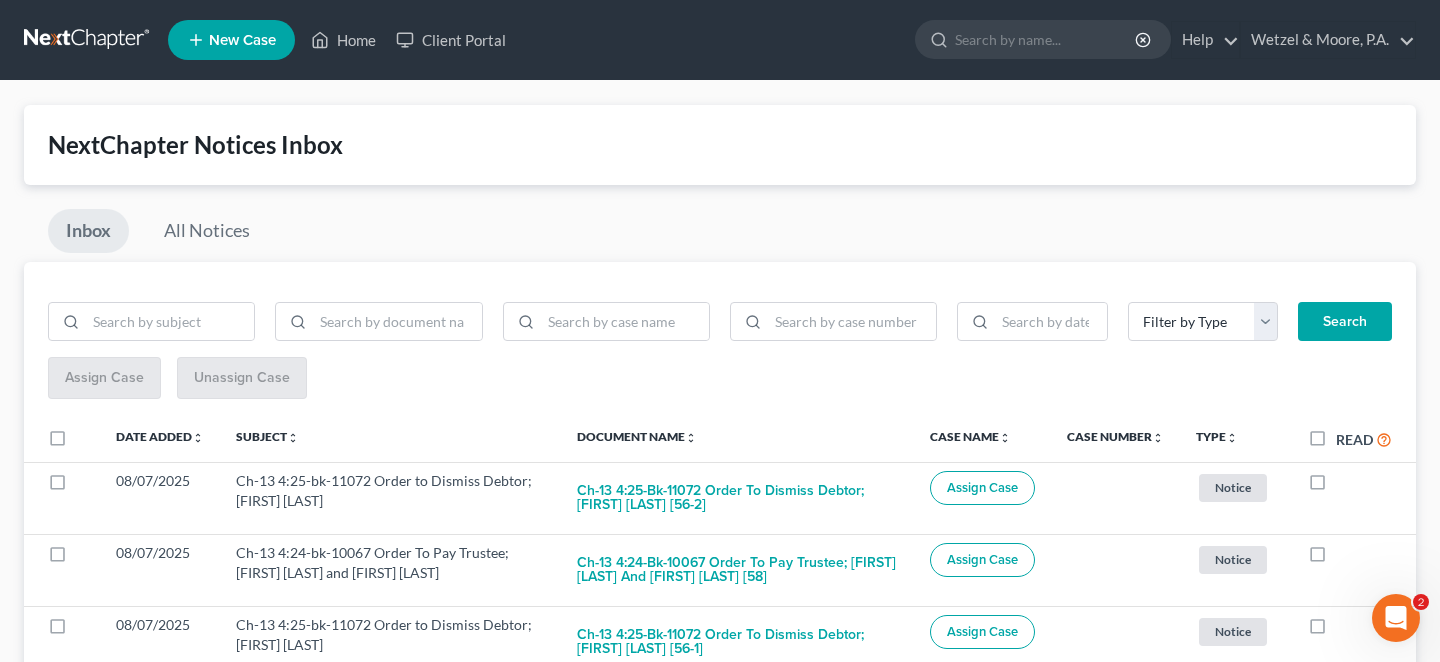 click at bounding box center (1336, 486) 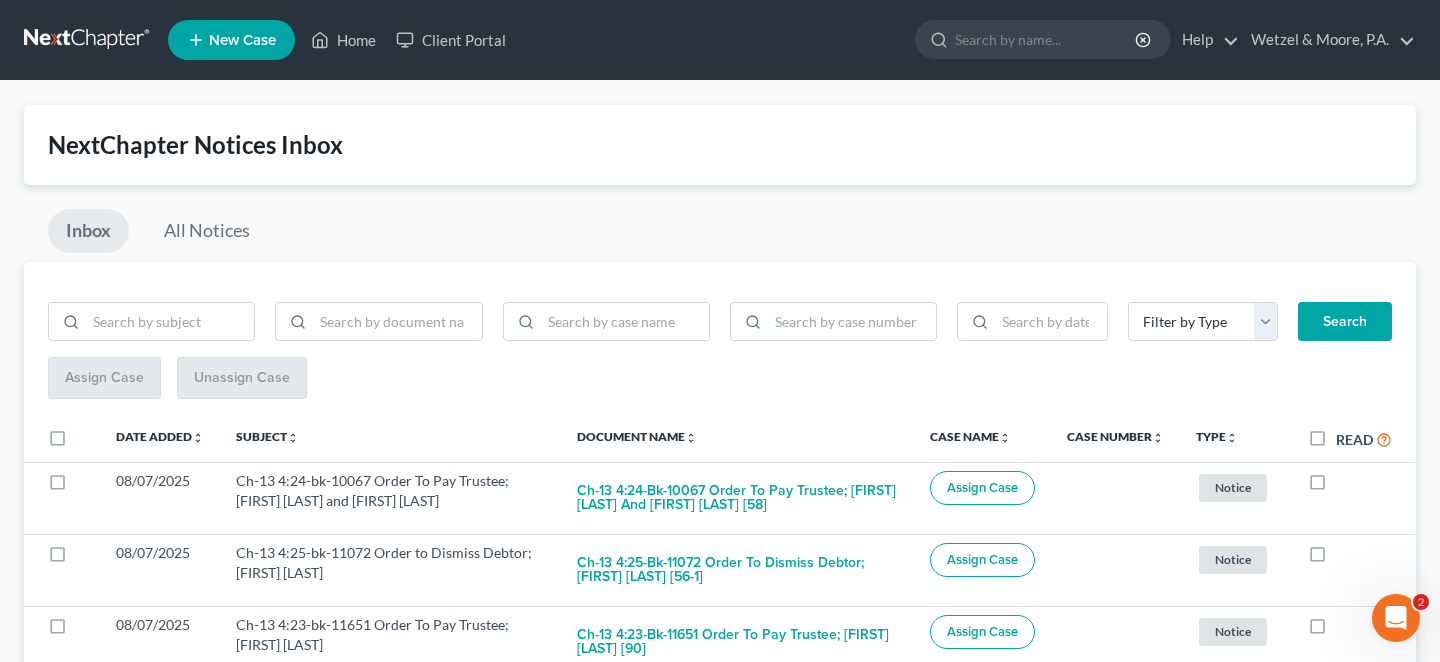 click at bounding box center [1336, 486] 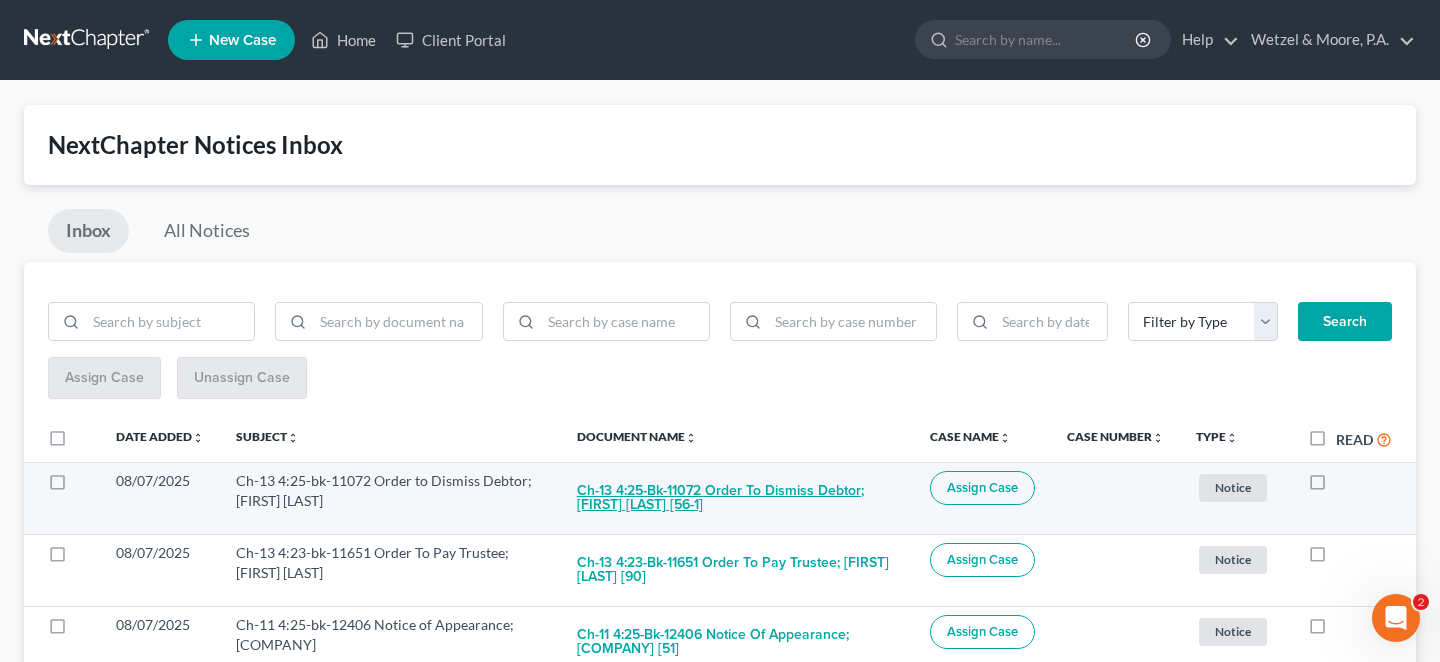 click on "Ch-13 4:25-bk-11072 Order to Dismiss Debtor; Thomas Eran Ghormley [56-1]" at bounding box center [737, 498] 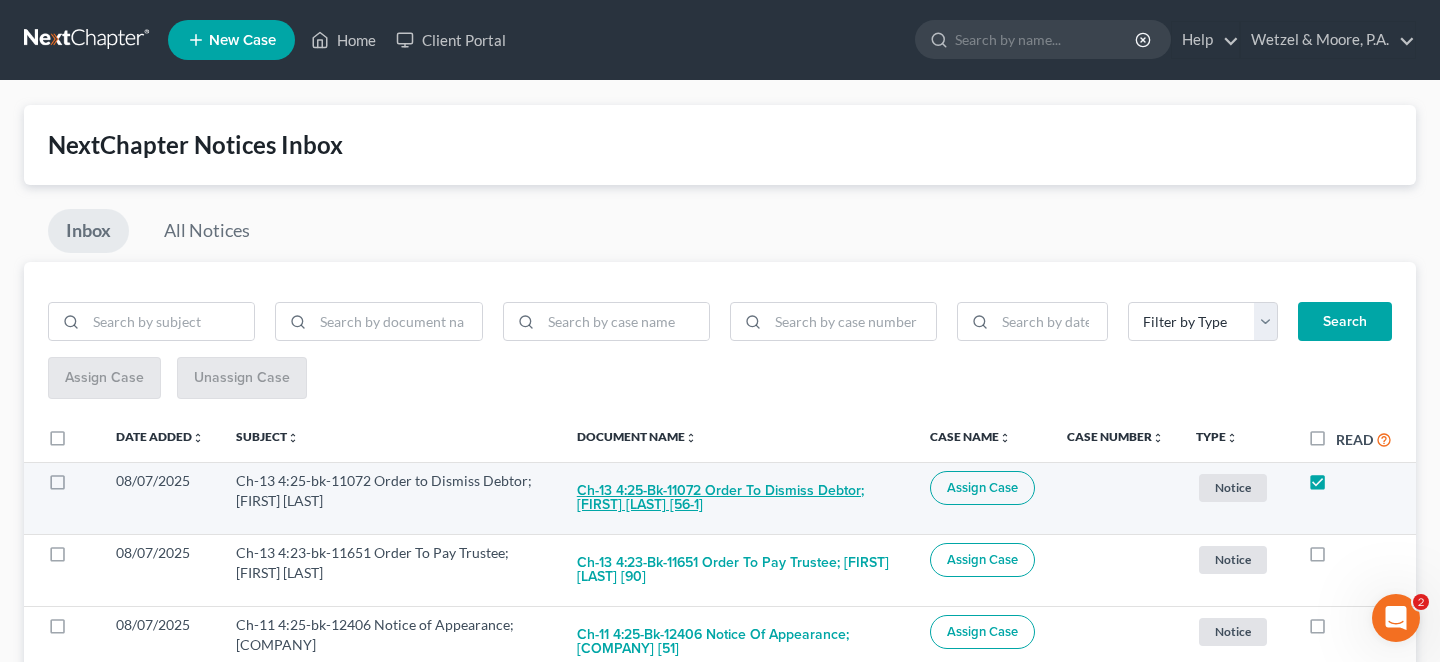 checkbox on "true" 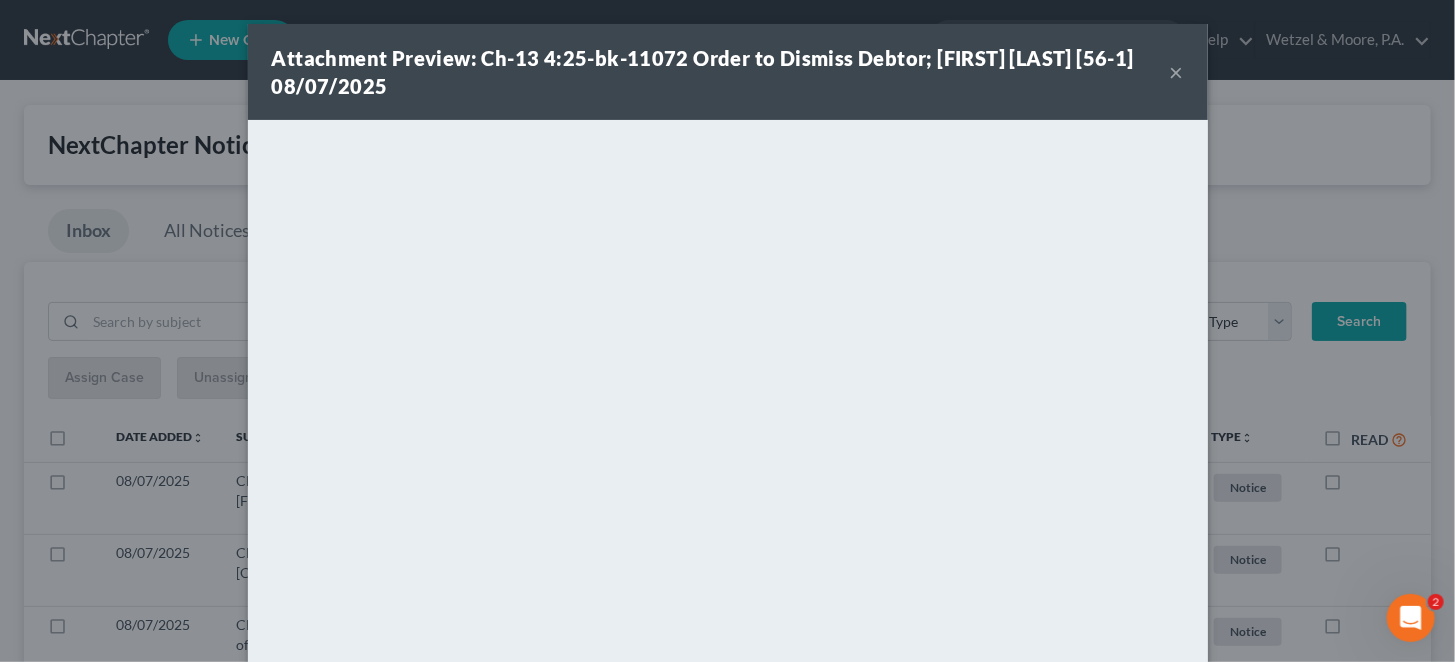 click on "×" at bounding box center [1177, 72] 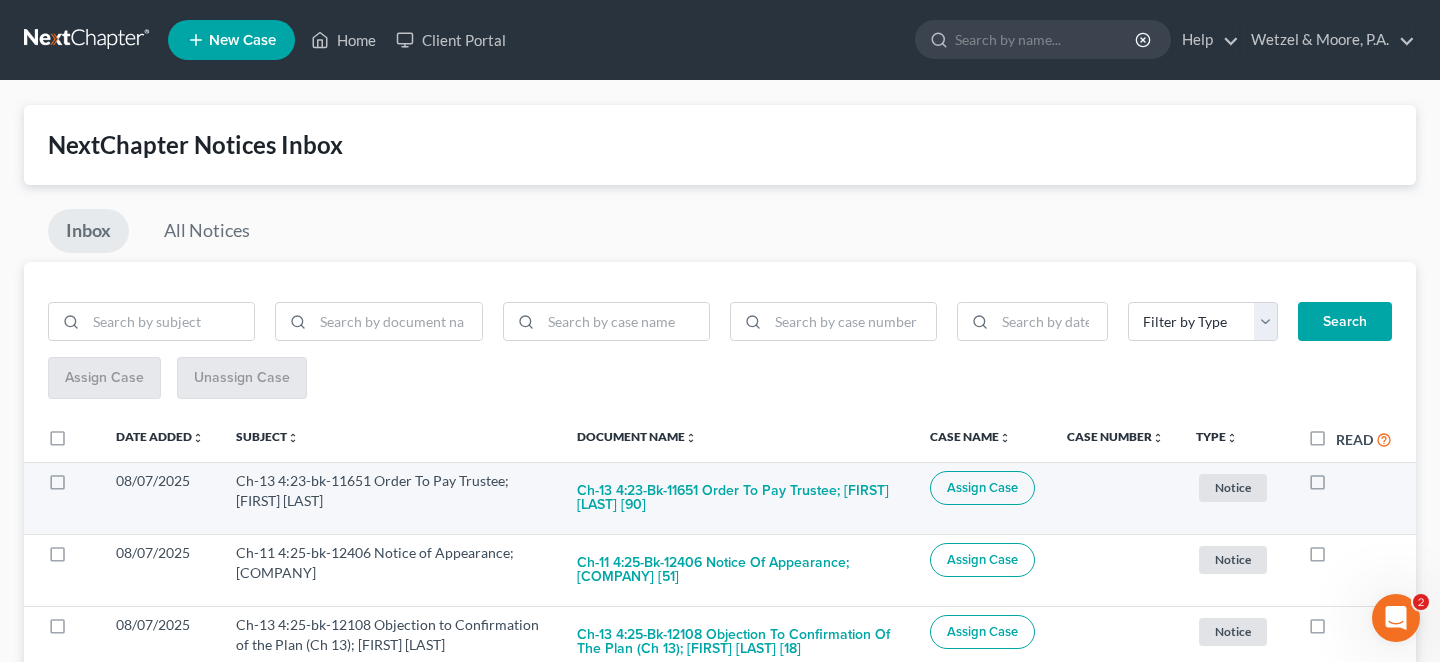 click at bounding box center [1336, 486] 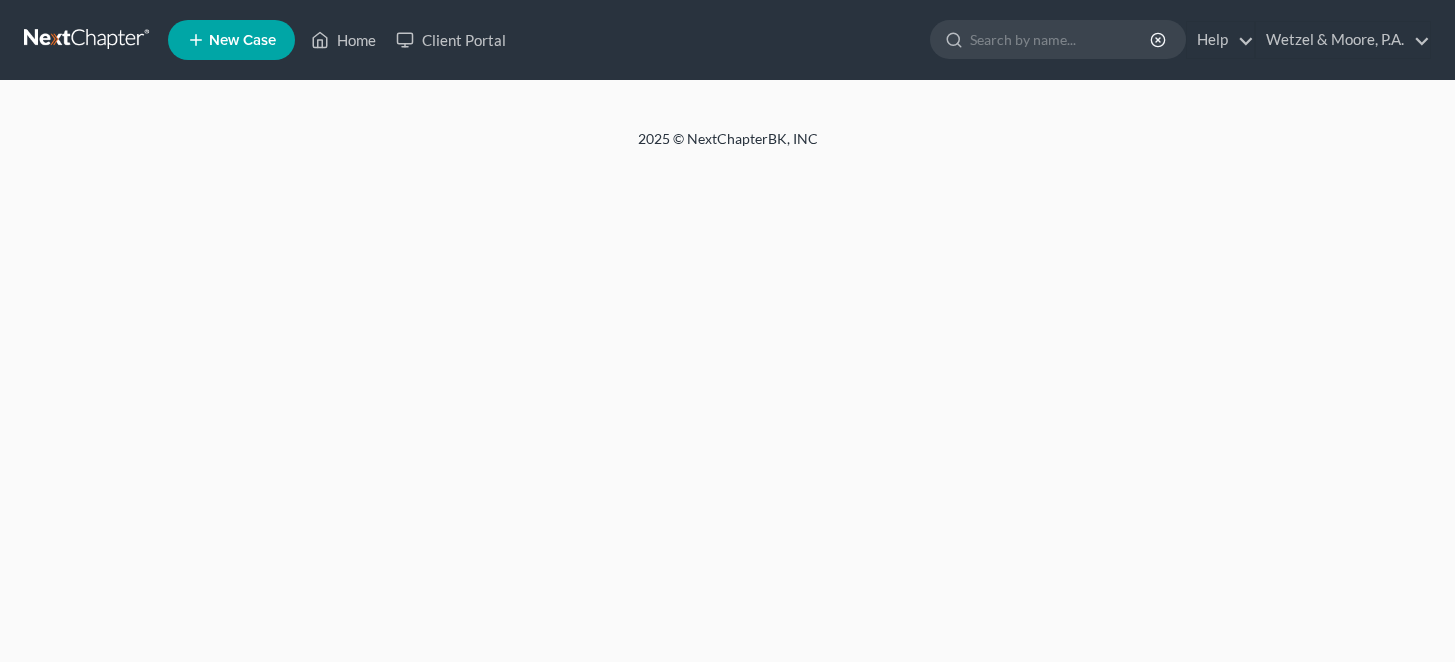scroll, scrollTop: 0, scrollLeft: 0, axis: both 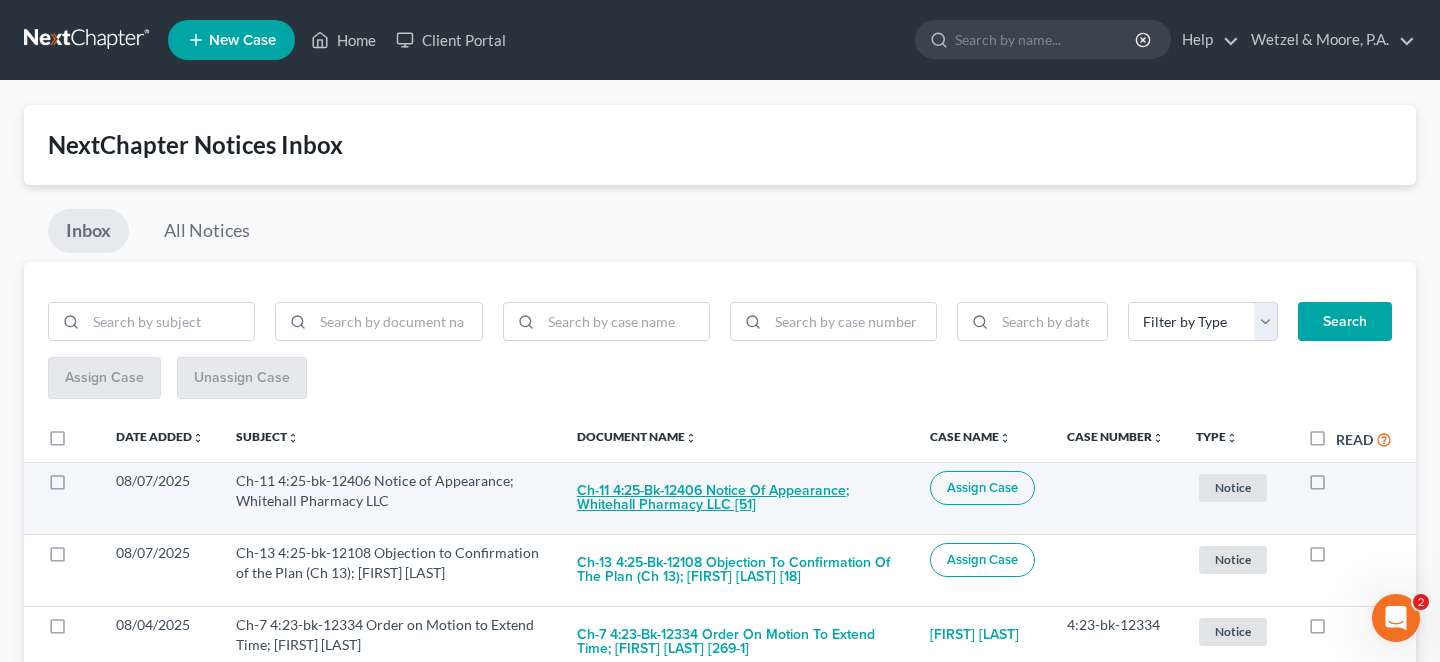 click on "Ch-11 4:25-bk-12406 Notice of Appearance; Whitehall Pharmacy LLC [51]" at bounding box center (737, 498) 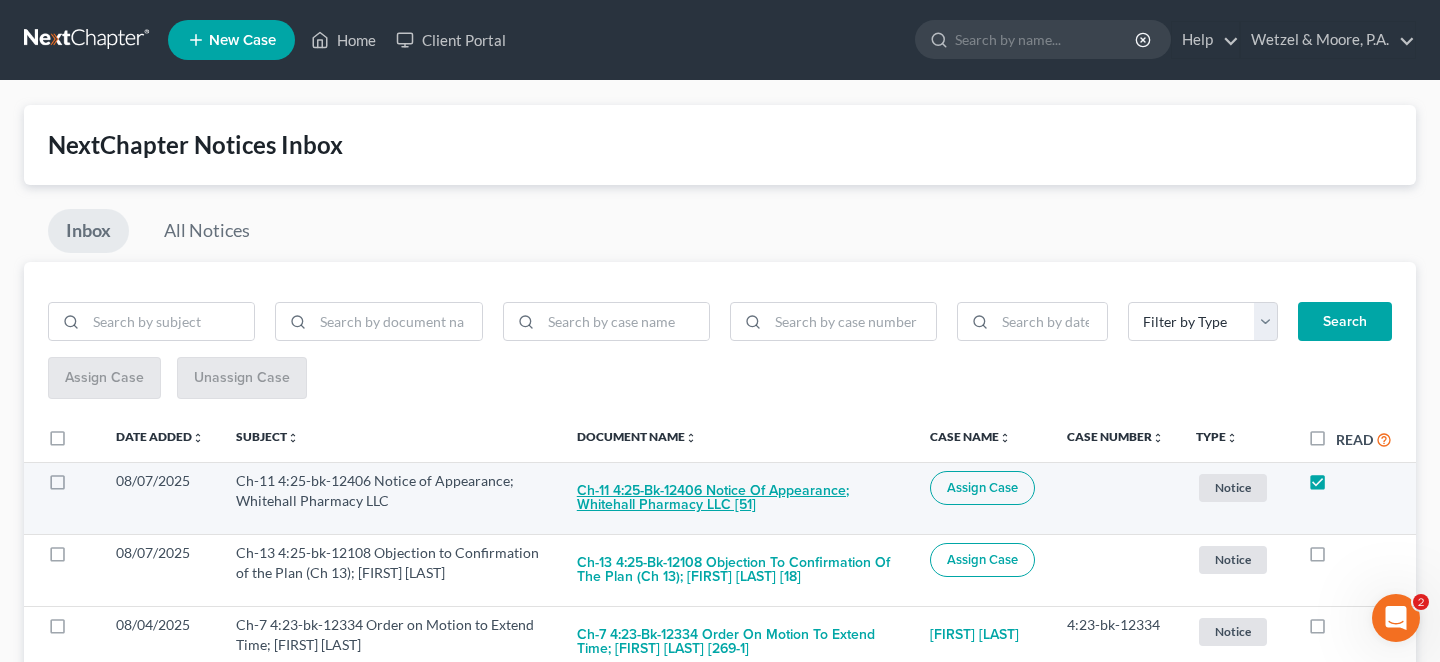 checkbox on "true" 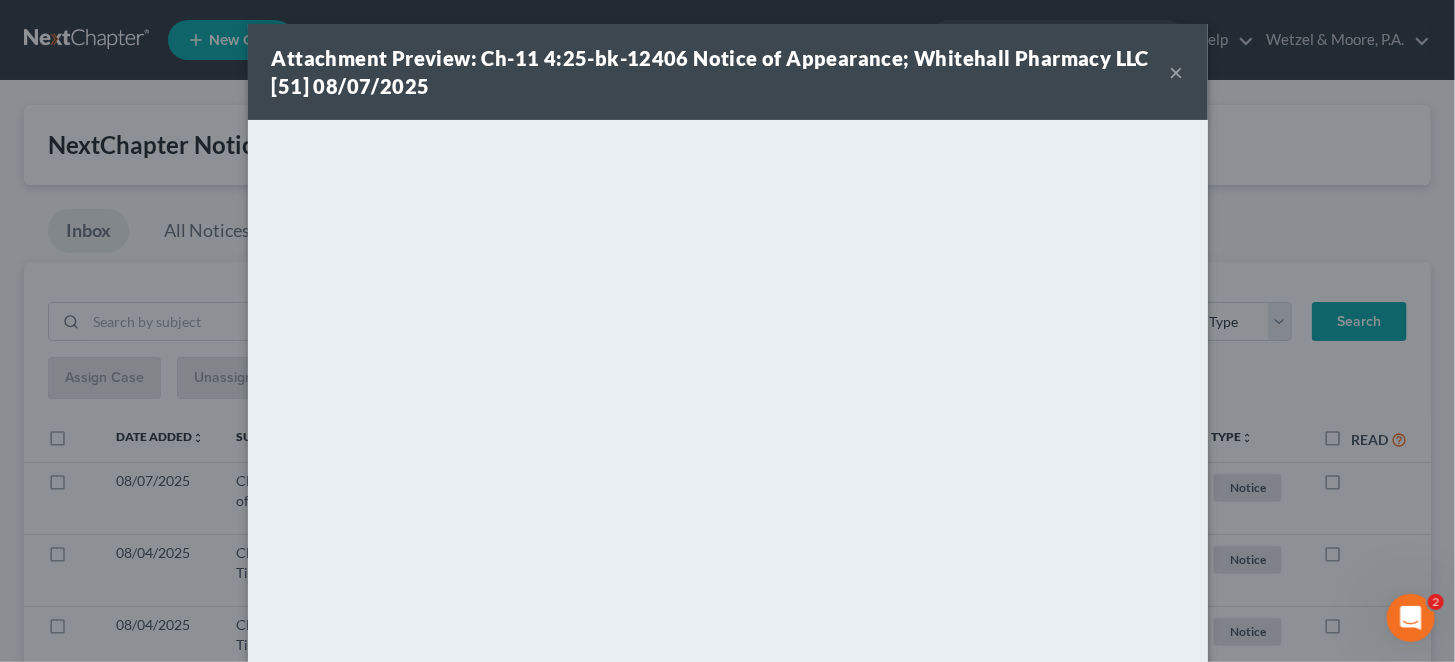 click on "×" at bounding box center [1177, 72] 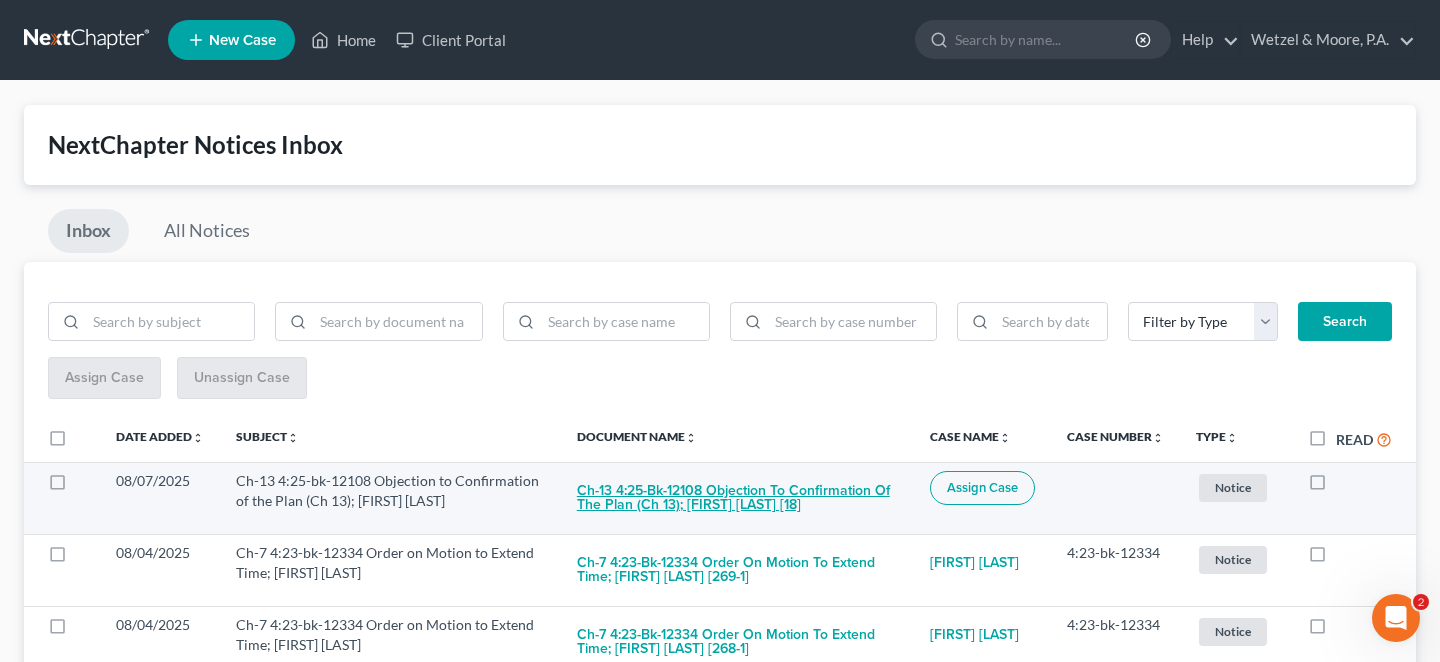 click on "Ch-13 4:25-bk-12108 Objection to Confirmation of the Plan (Ch 13); [FIRST] [LAST] [18]" at bounding box center [737, 498] 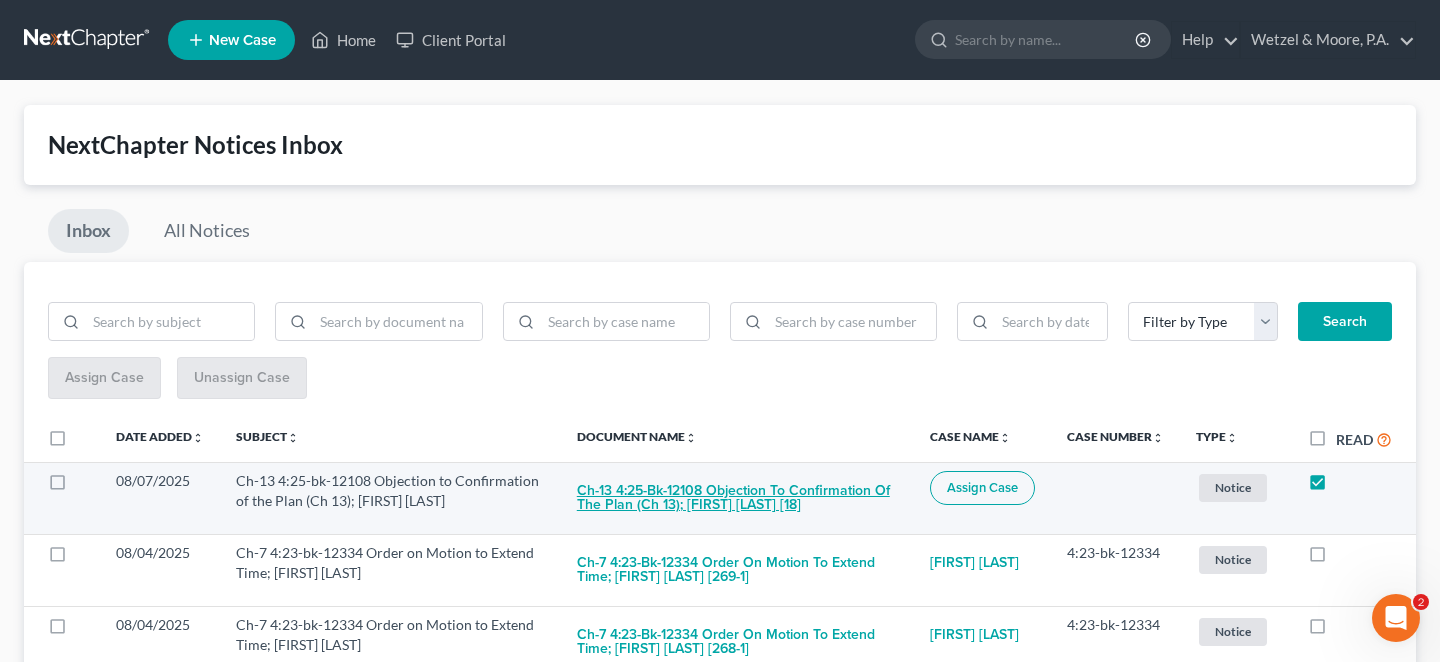 checkbox on "true" 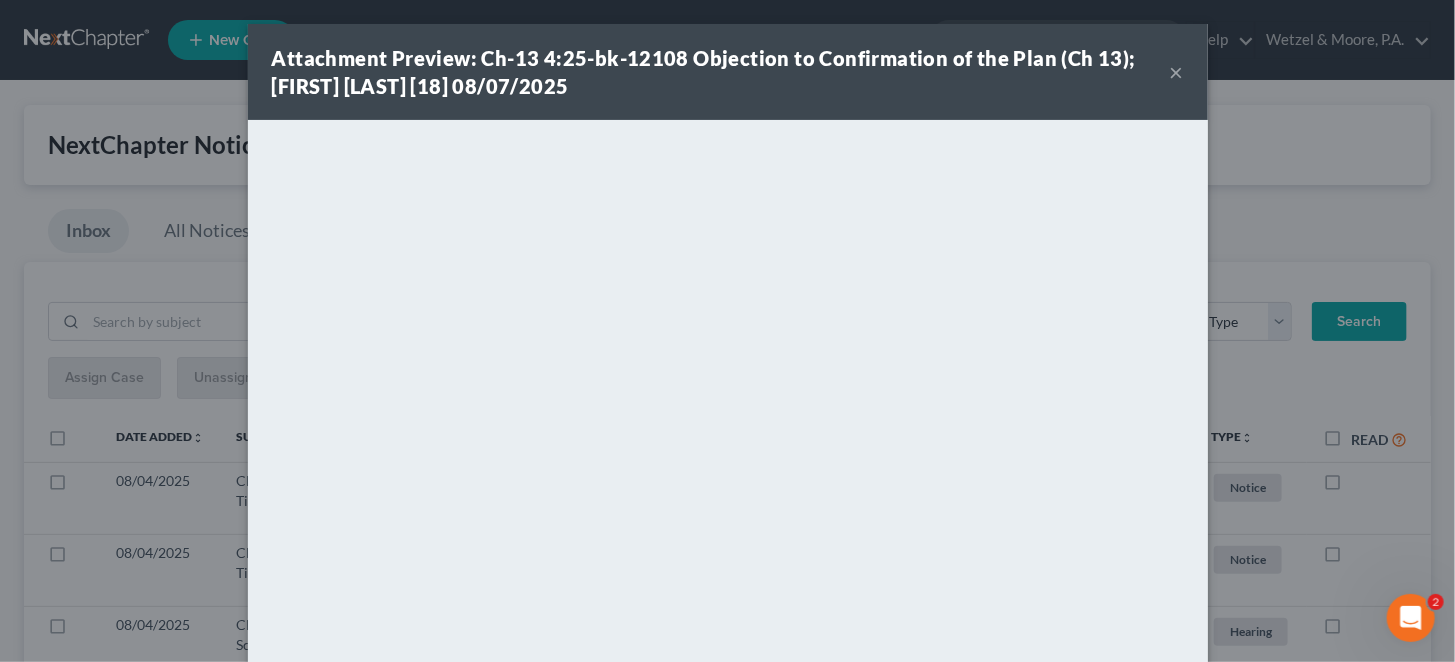 click on "×" at bounding box center (1177, 72) 